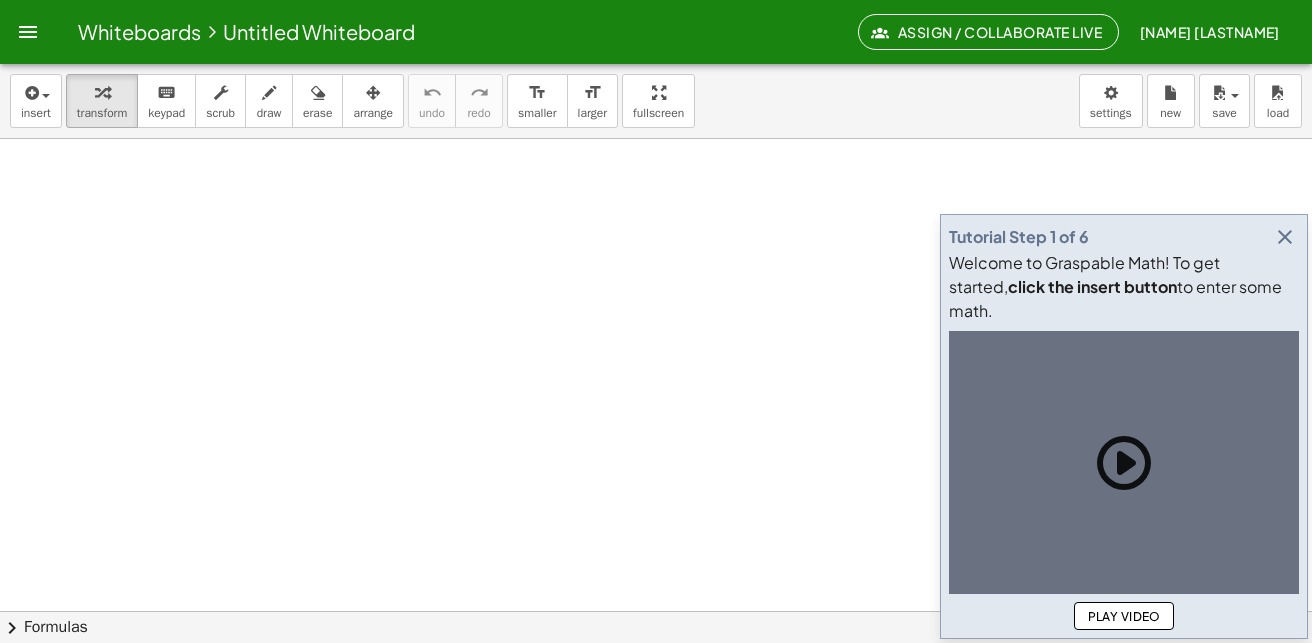 scroll, scrollTop: 0, scrollLeft: 0, axis: both 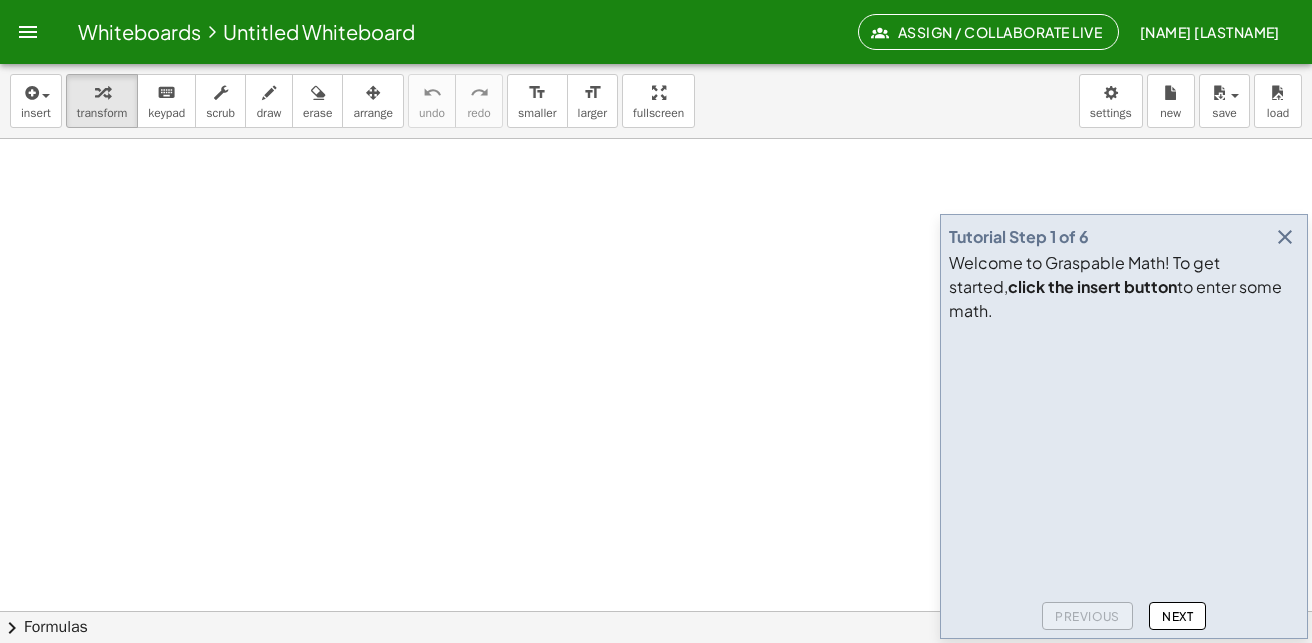 click at bounding box center (1285, 237) 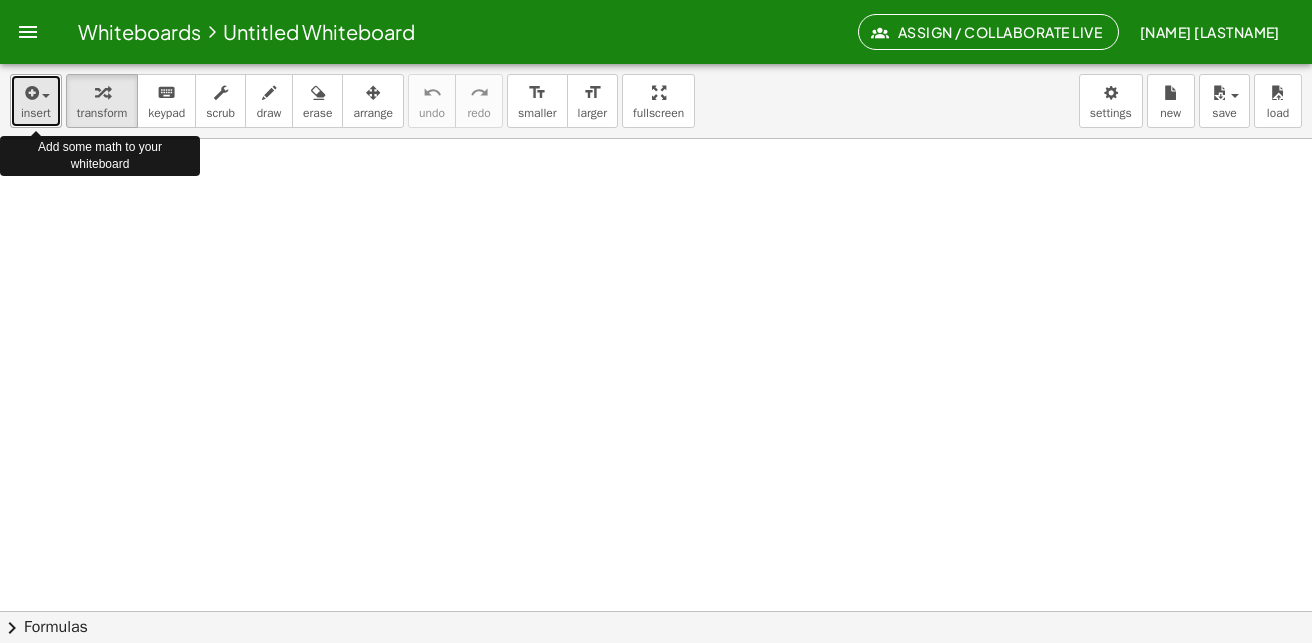 click at bounding box center (46, 96) 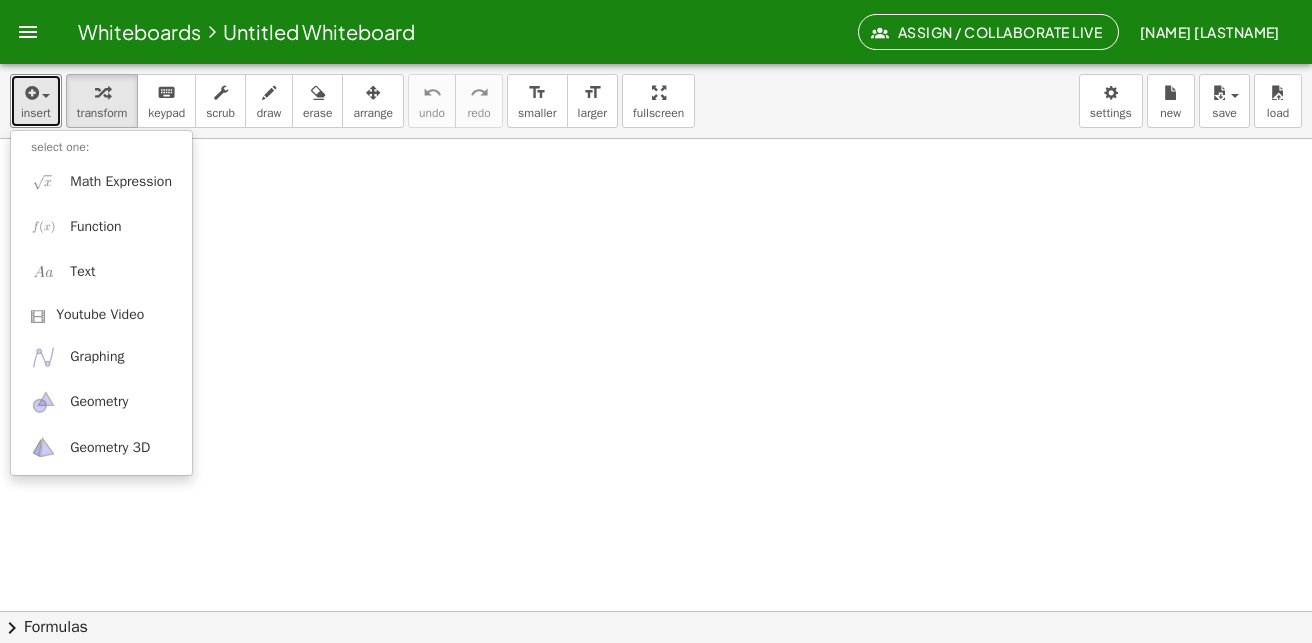 click at bounding box center [656, 675] 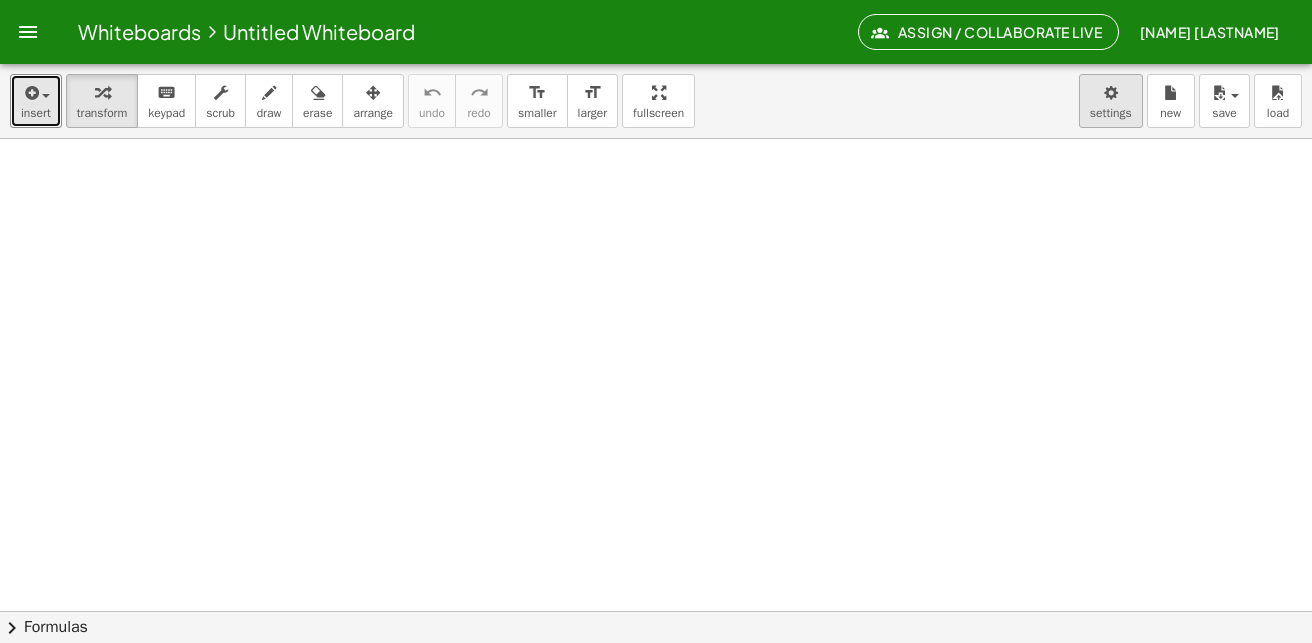 click on "Whiteboards     Untitled Whiteboard Assign / Collaborate Live  Edgar Vargas Rojas Graspable Math Activities Get Started Activity Bank Assigned Work Classes Whiteboards Go Premium! Reference Account   insert select one: Math Expression Function Text Youtube Video Graphing Geometry Geometry 3D transform keyboard keypad scrub draw erase arrange undo undo redo redo format_size smaller format_size larger fullscreen load   save new settings × chevron_right  Formulas
Drag one side of a formula onto a highlighted expression on the canvas to apply it.
Quadratic Formula
+ · a · x 2 + · b · x + c = 0
⇔
x = · ( − b ± 2 √ ( + b 2 − · 4 · a · c ) ) · 2 · a
+ x 2 + · p · x + q = 0
⇔
x = − ·" at bounding box center (656, 321) 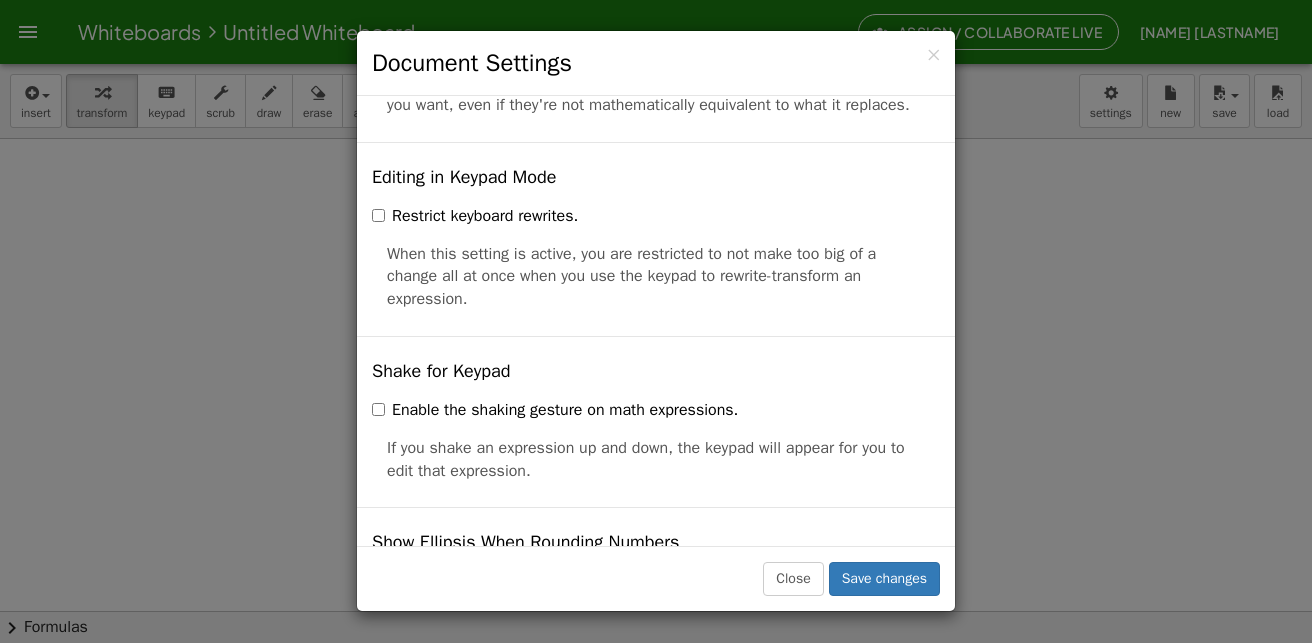 scroll, scrollTop: 4400, scrollLeft: 0, axis: vertical 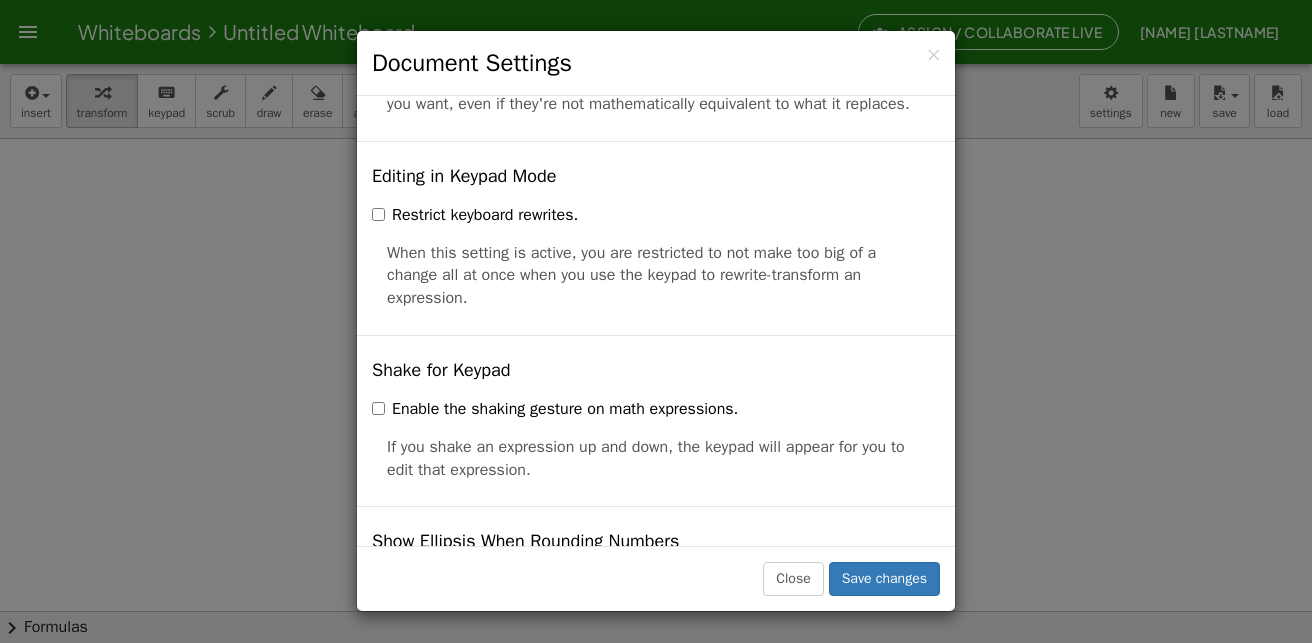 click on "Document Settings" at bounding box center [656, 63] 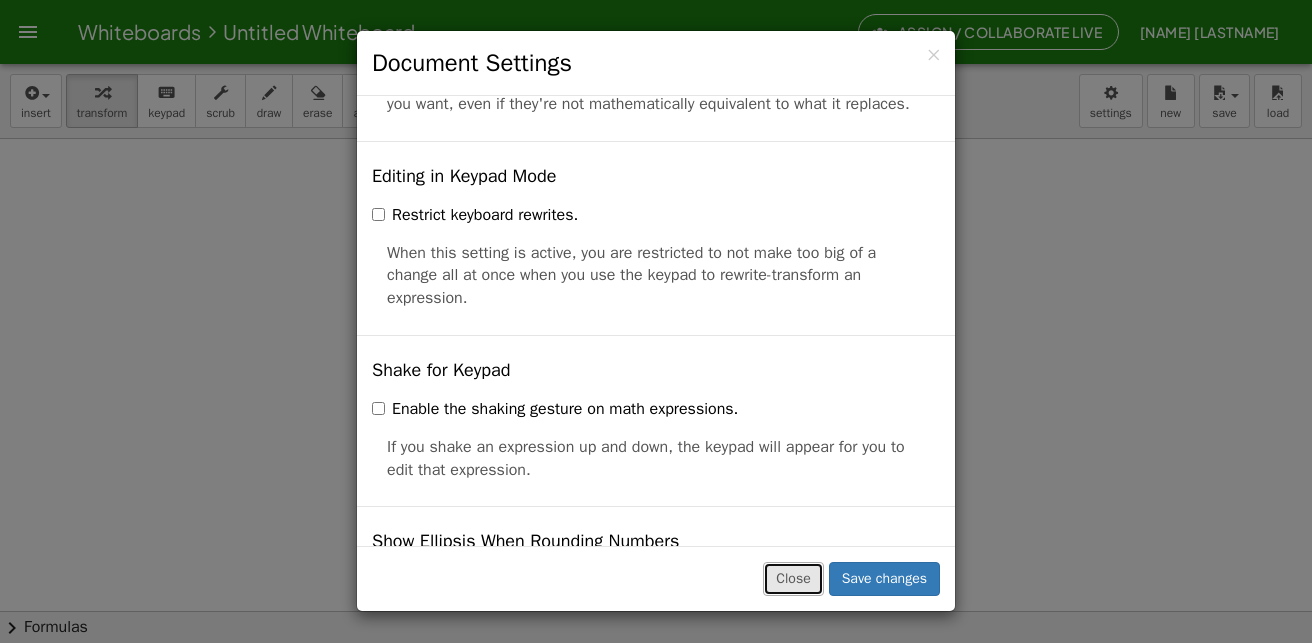 click on "Close" at bounding box center (793, 579) 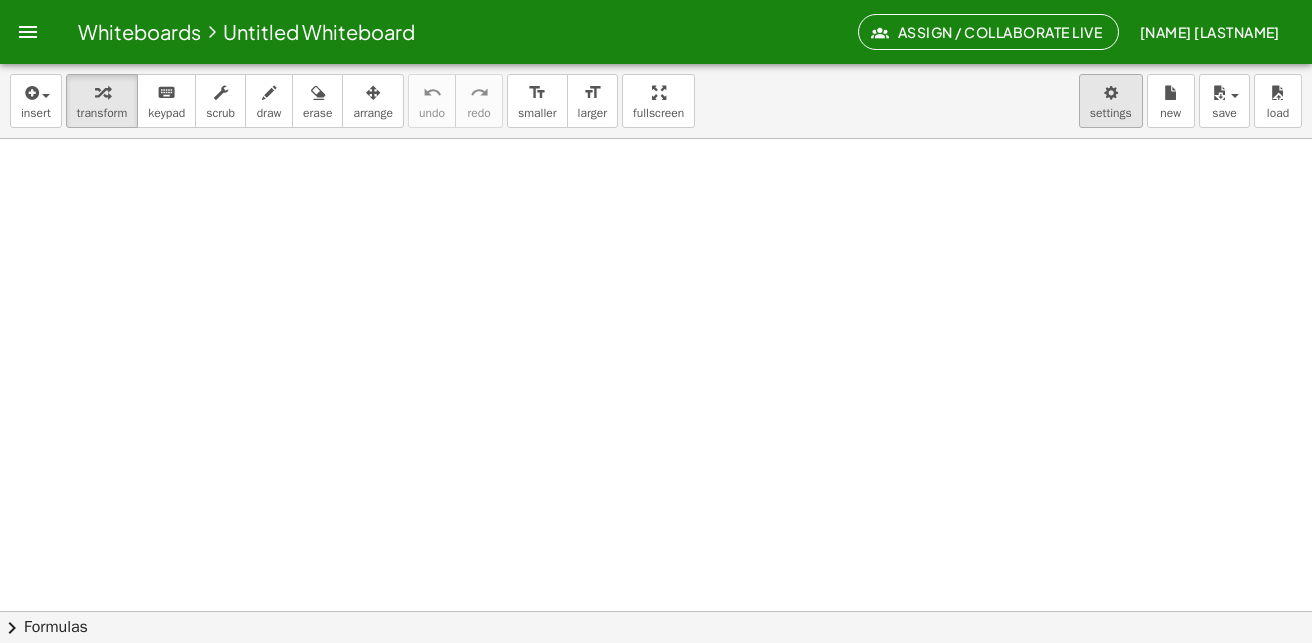click on "Whiteboards     Untitled Whiteboard Assign / Collaborate Live  Edgar Vargas Rojas Graspable Math Activities Get Started Activity Bank Assigned Work Classes Whiteboards Go Premium! Reference Account   insert select one: Math Expression Function Text Youtube Video Graphing Geometry Geometry 3D transform keyboard keypad scrub draw erase arrange undo undo redo redo format_size smaller format_size larger fullscreen load   save new settings × chevron_right  Formulas
Drag one side of a formula onto a highlighted expression on the canvas to apply it.
Quadratic Formula
+ · a · x 2 + · b · x + c = 0
⇔
x = · ( − b ± 2 √ ( + b 2 − · 4 · a · c ) ) · 2 · a
+ x 2 + · p · x + q = 0
⇔
x = − ·" at bounding box center [656, 321] 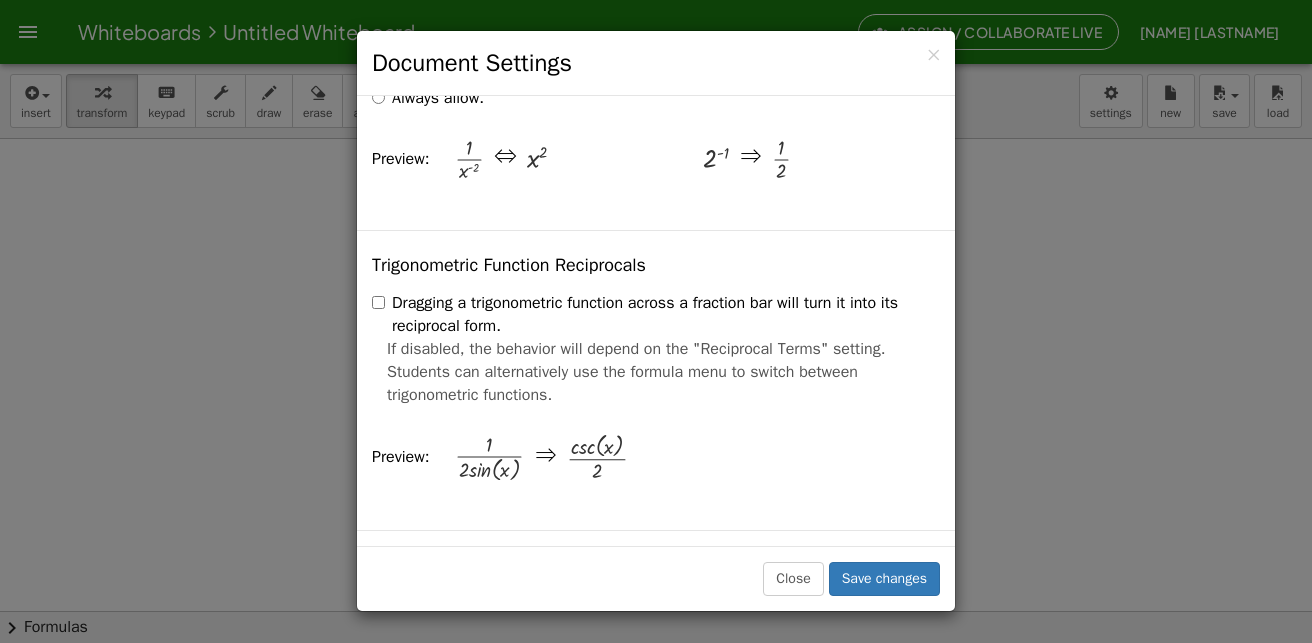 scroll, scrollTop: 3300, scrollLeft: 0, axis: vertical 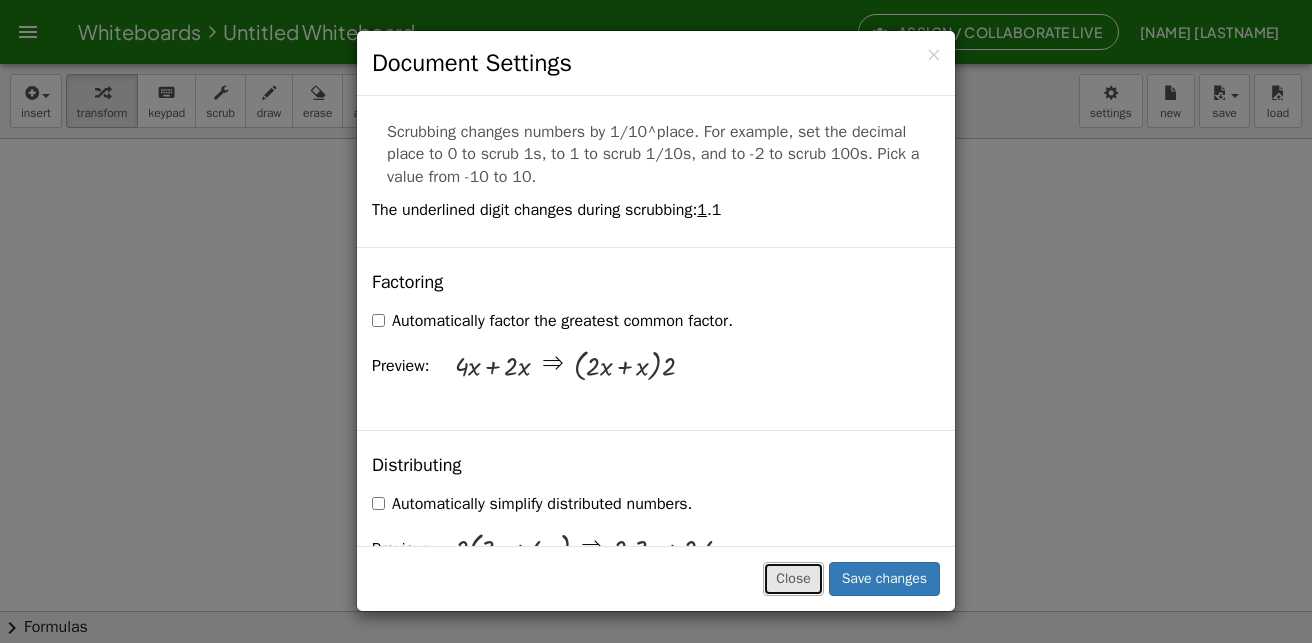 click on "Close" at bounding box center (793, 579) 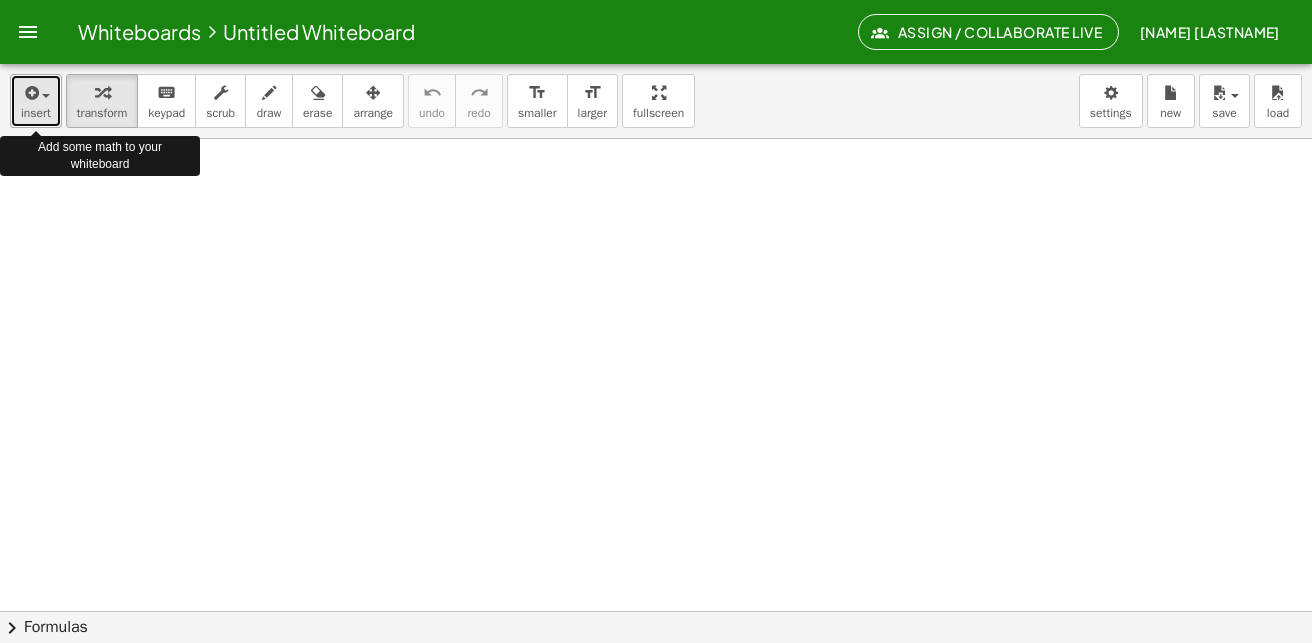 click at bounding box center [41, 95] 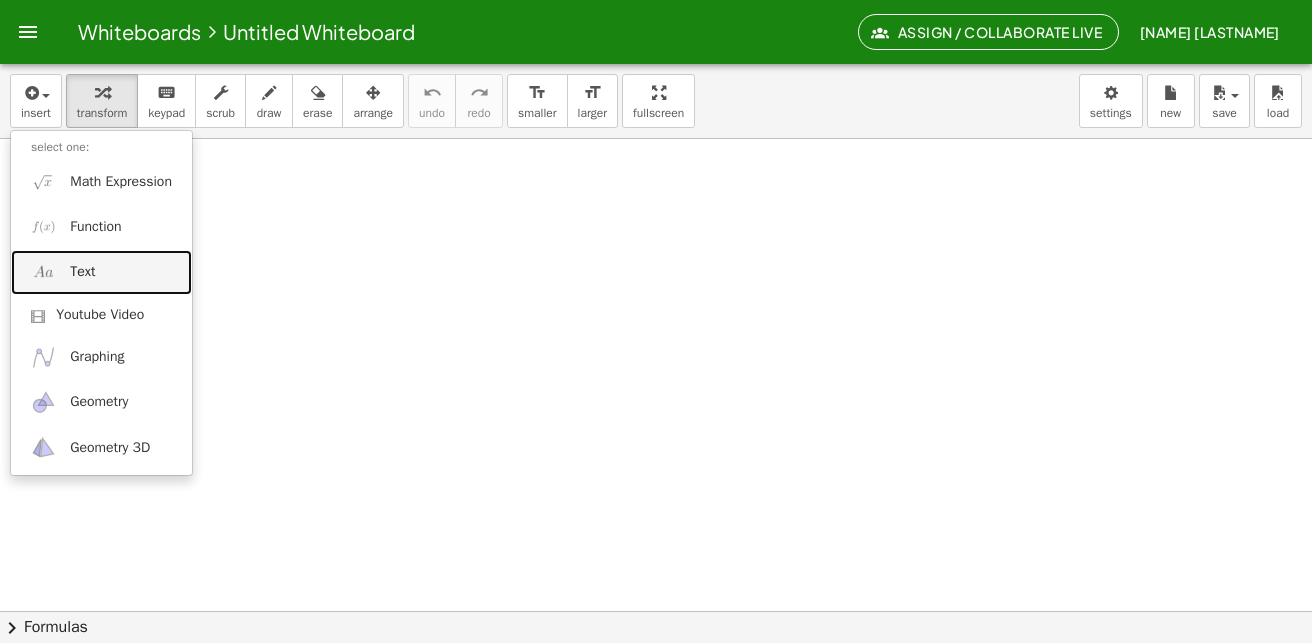 click on "Text" at bounding box center [101, 272] 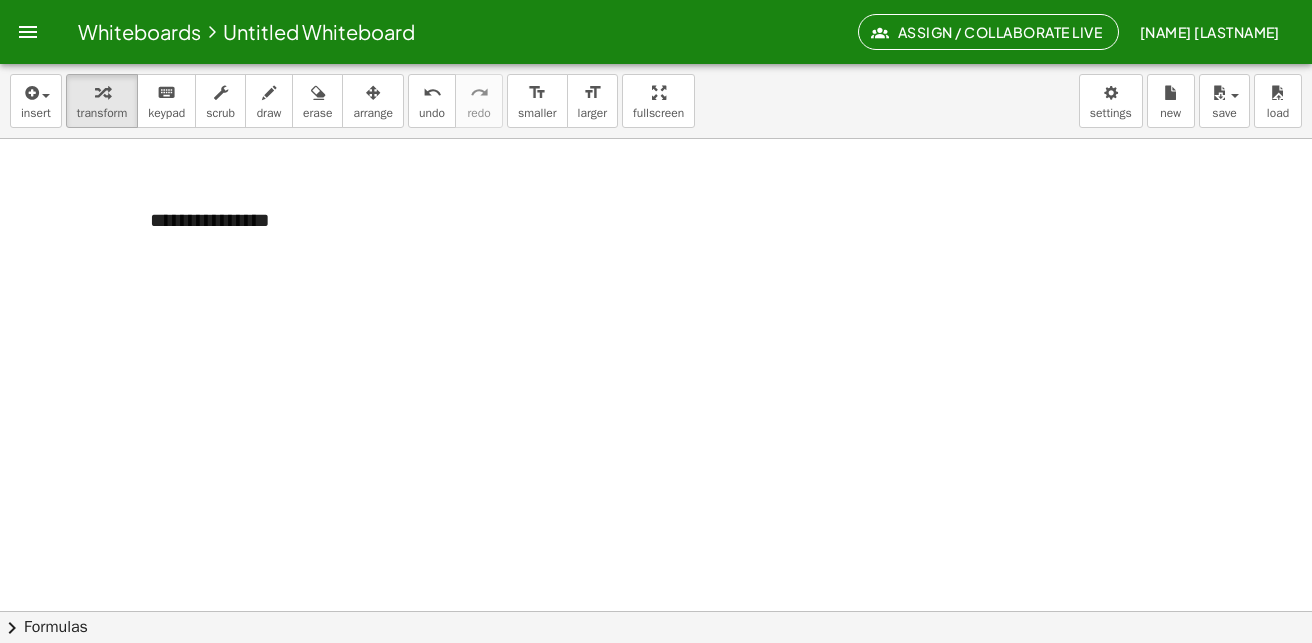 type 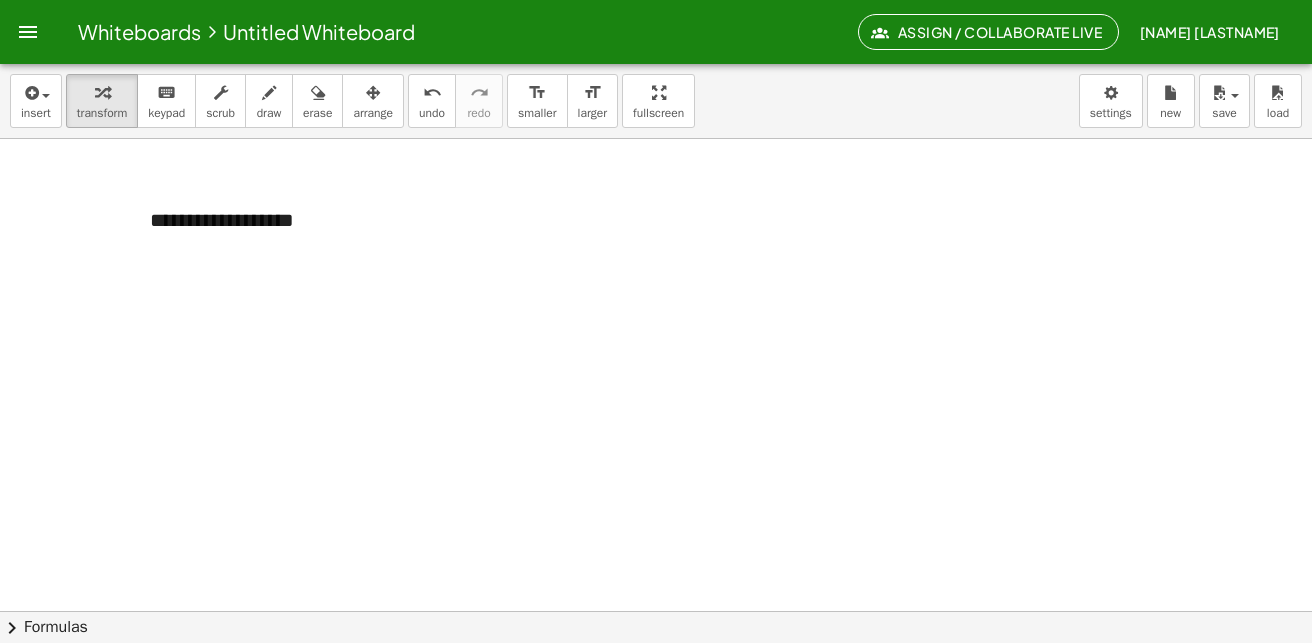 click at bounding box center [656, 675] 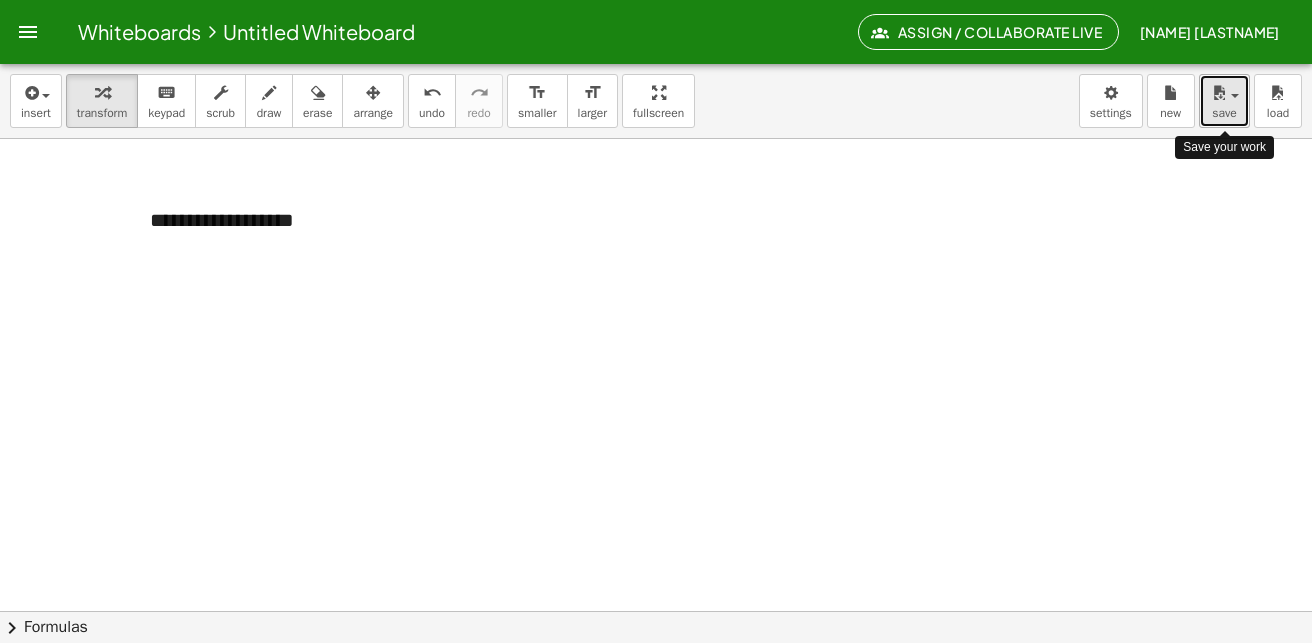 click at bounding box center (1224, 92) 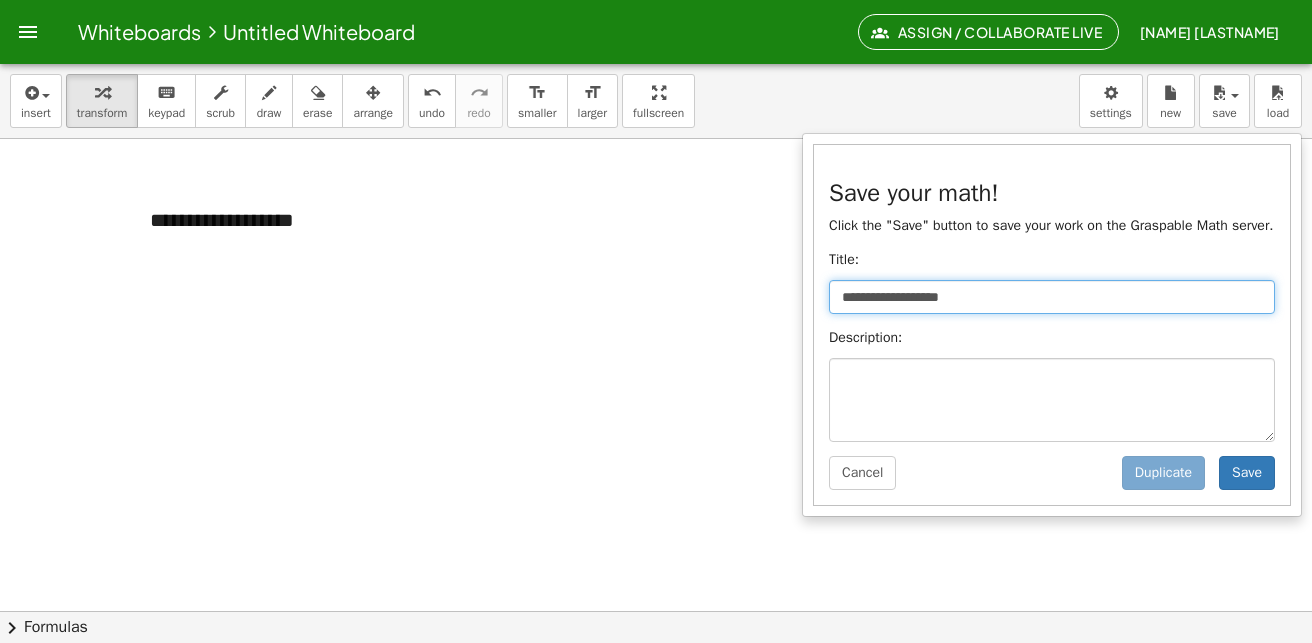 click on "**********" at bounding box center (1052, 297) 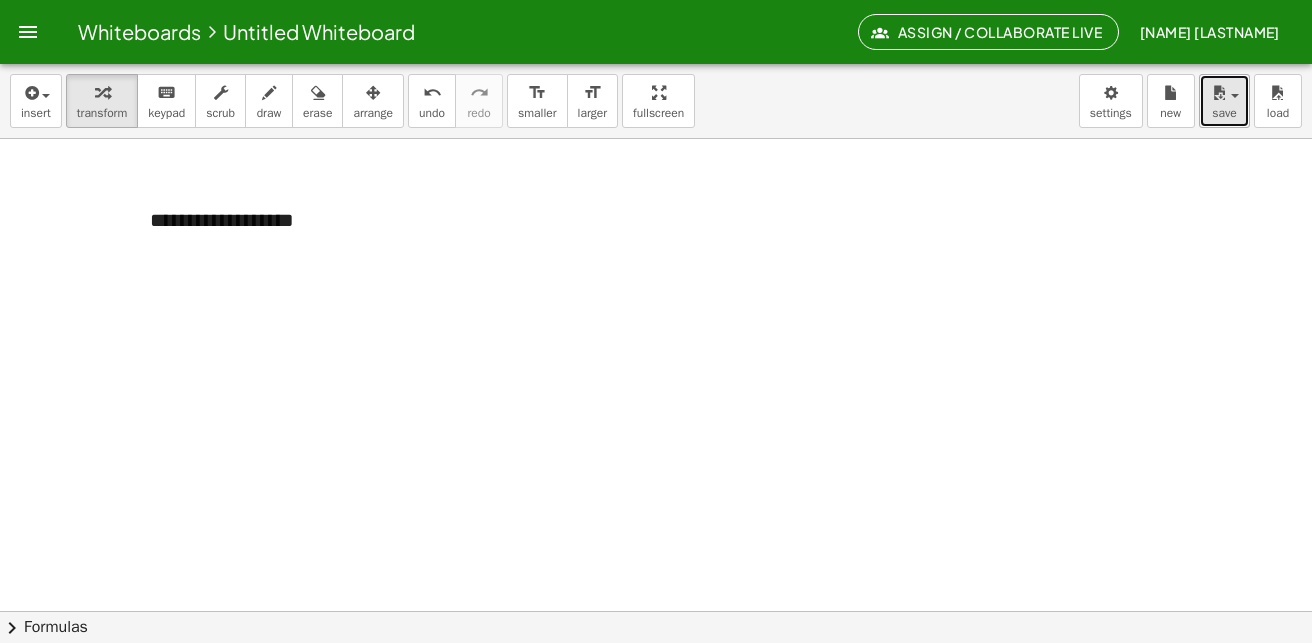 click at bounding box center [1229, 95] 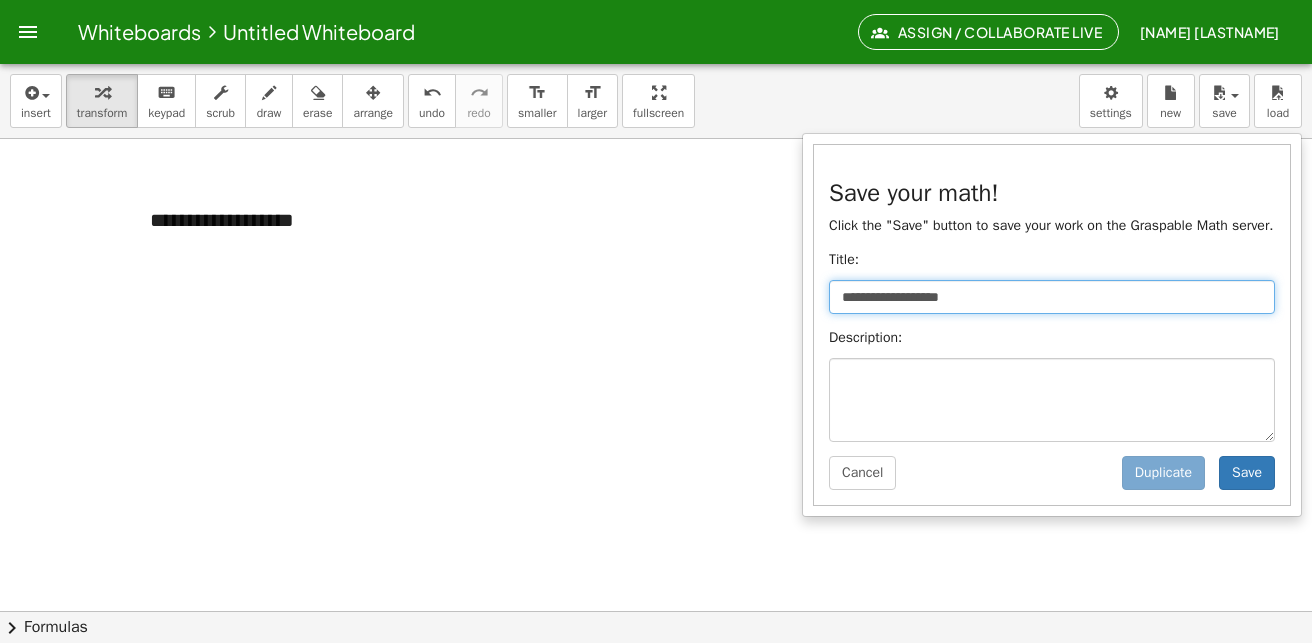 click on "**********" at bounding box center (1052, 297) 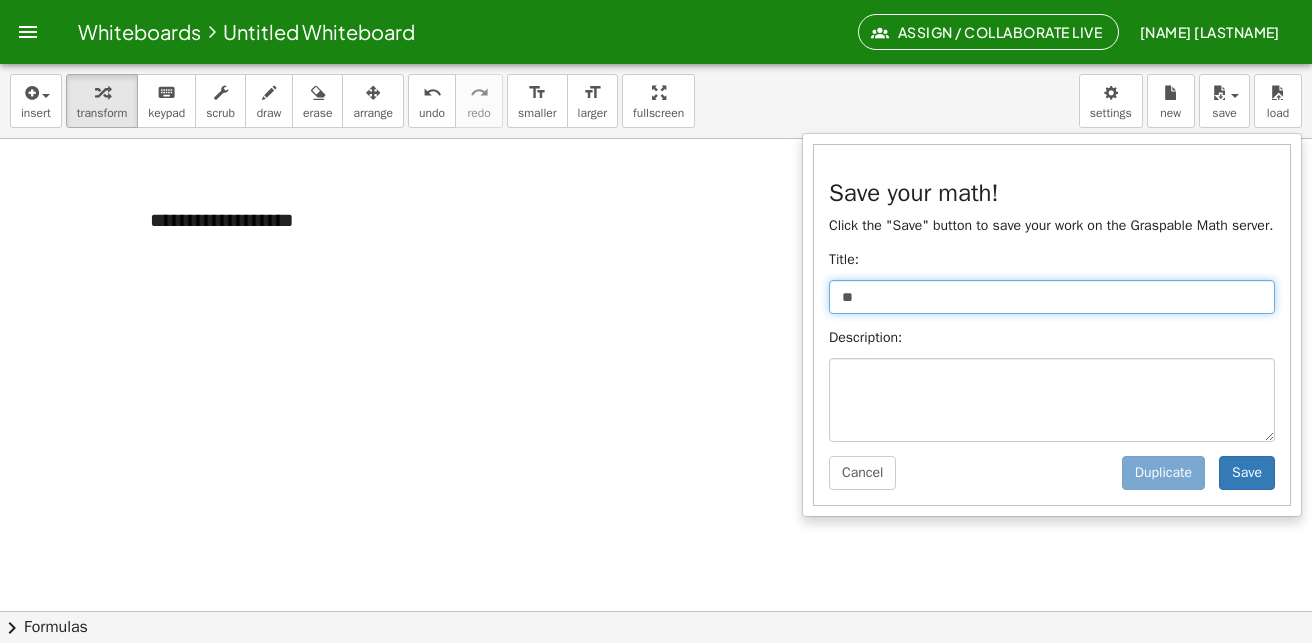 type on "*" 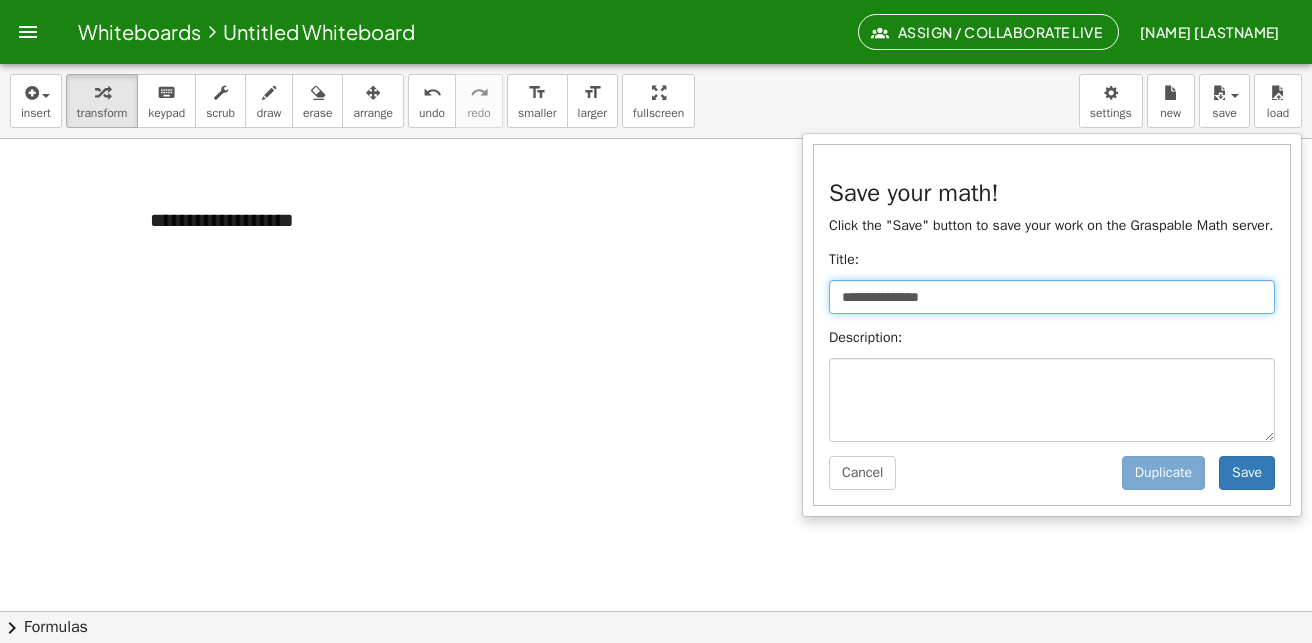 type on "**********" 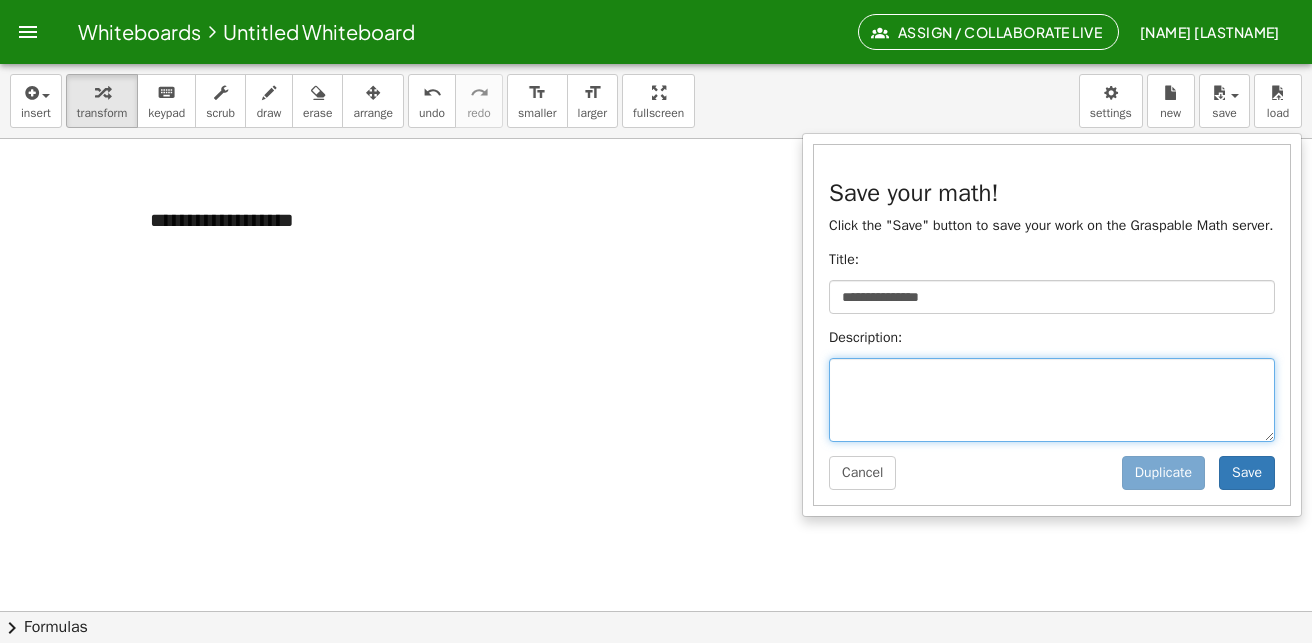 click at bounding box center [1052, 400] 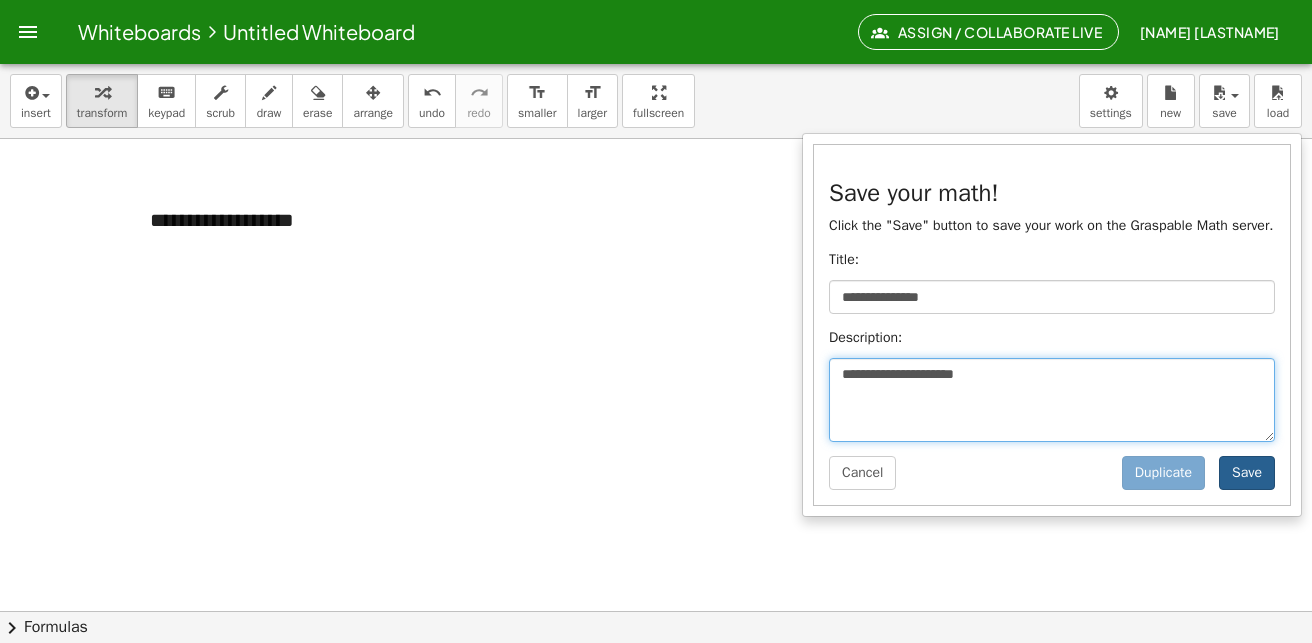 type on "**********" 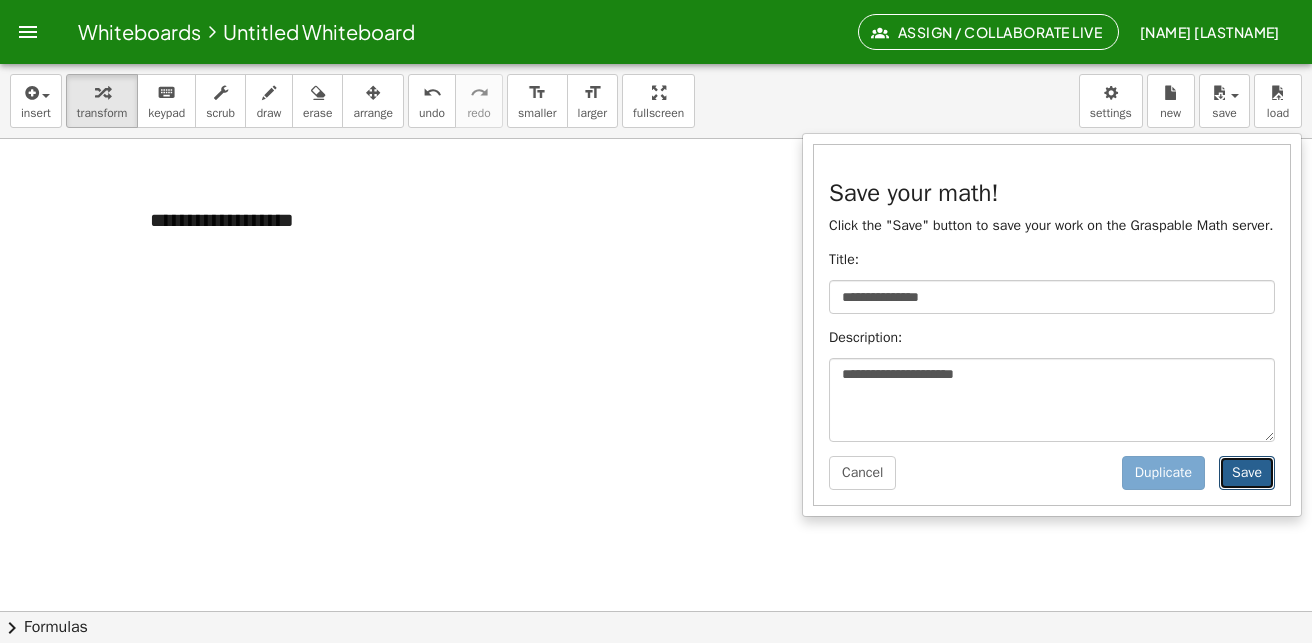 click on "Save" at bounding box center [1247, 473] 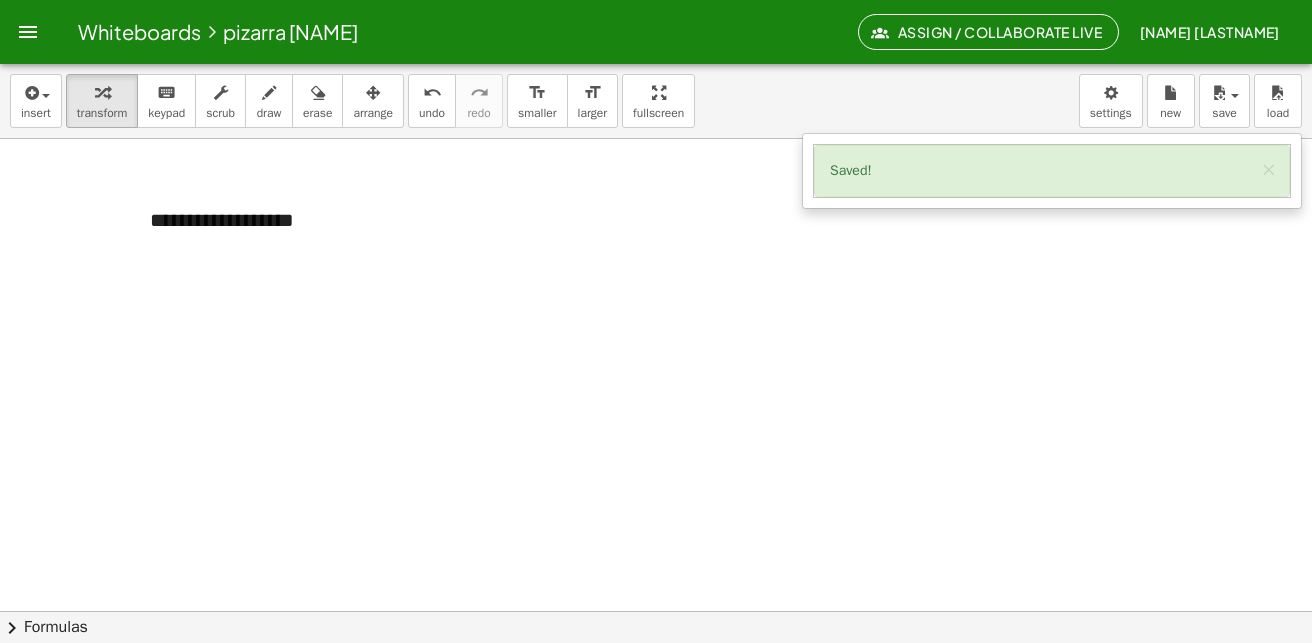 click at bounding box center (656, 675) 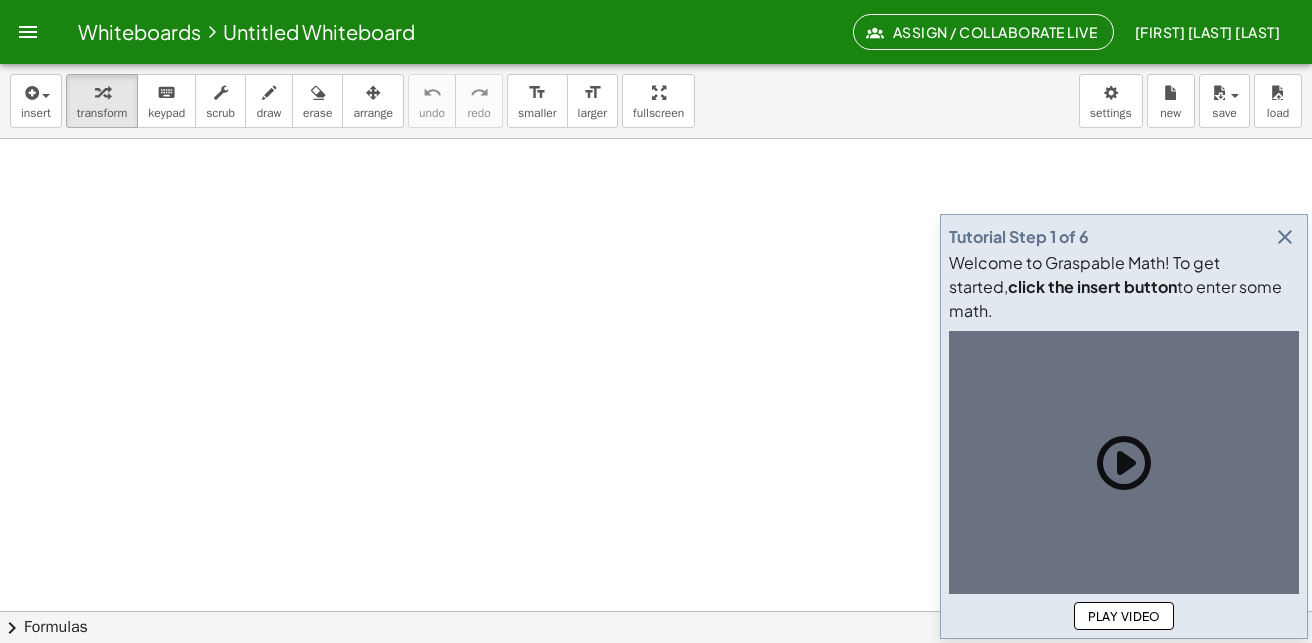 scroll, scrollTop: 0, scrollLeft: 0, axis: both 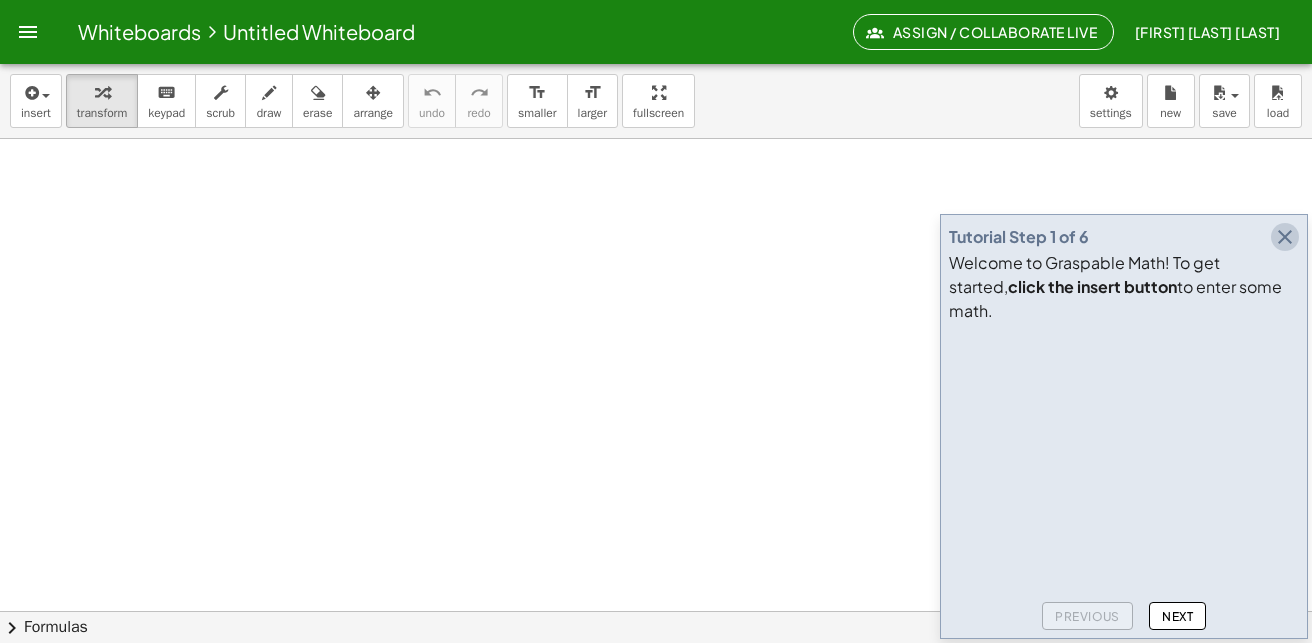 click at bounding box center [1285, 237] 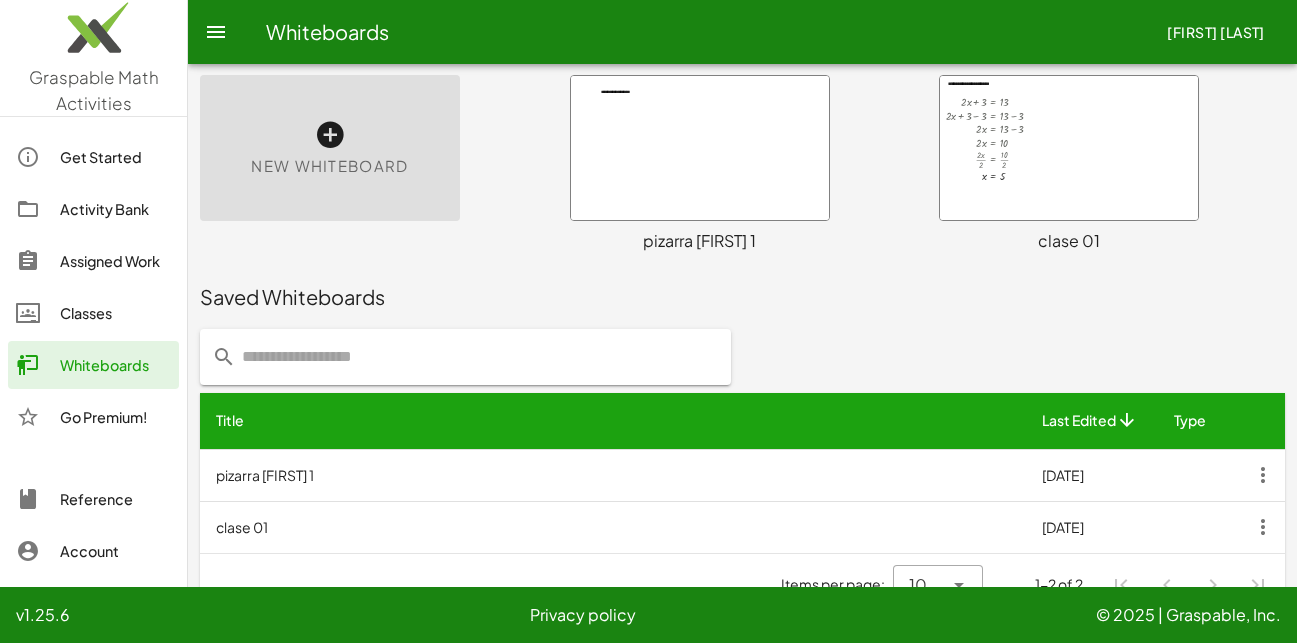 scroll, scrollTop: 100, scrollLeft: 0, axis: vertical 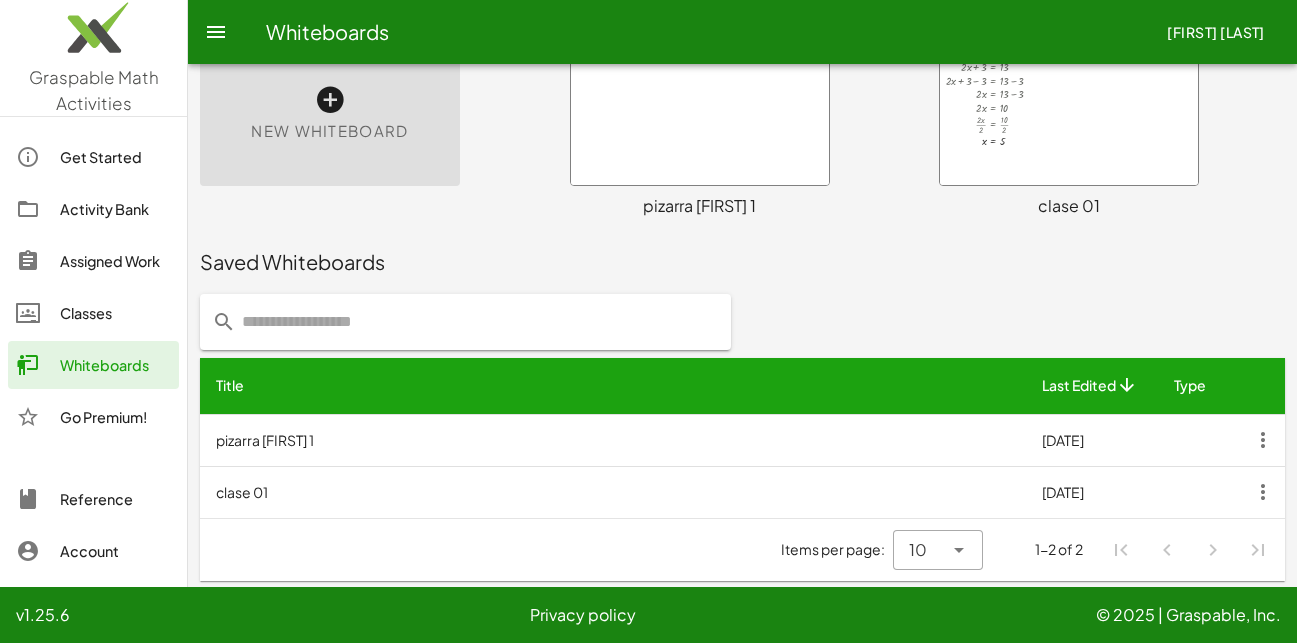 click at bounding box center (1069, 113) 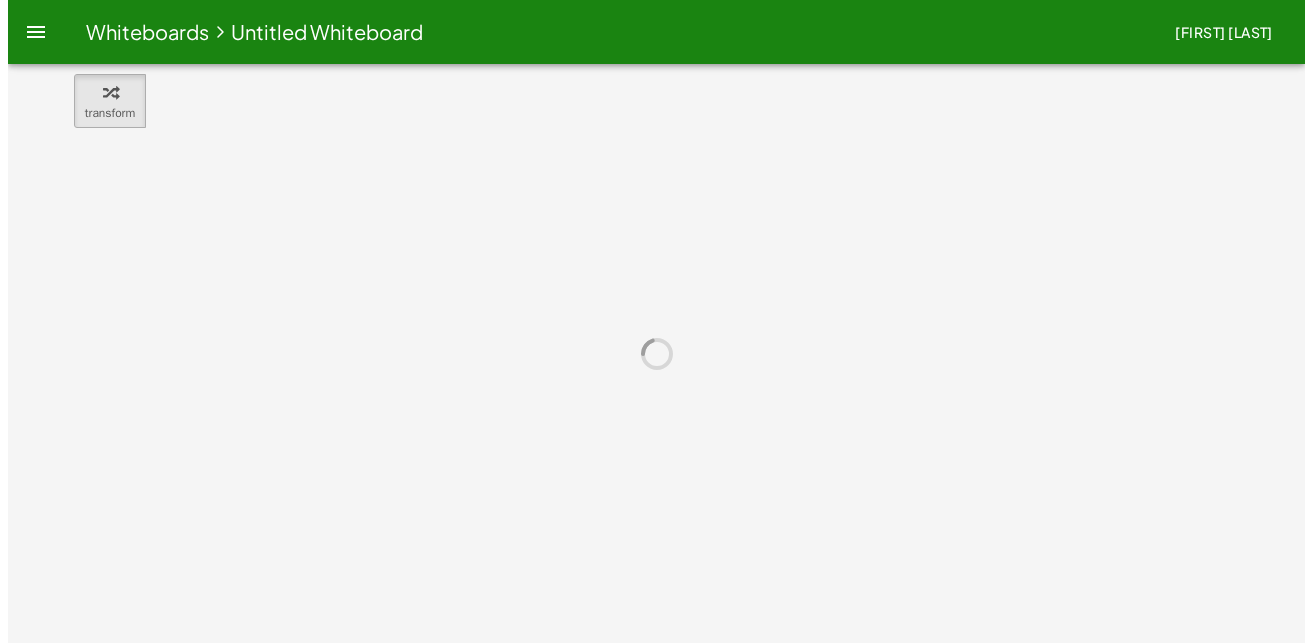 scroll, scrollTop: 0, scrollLeft: 0, axis: both 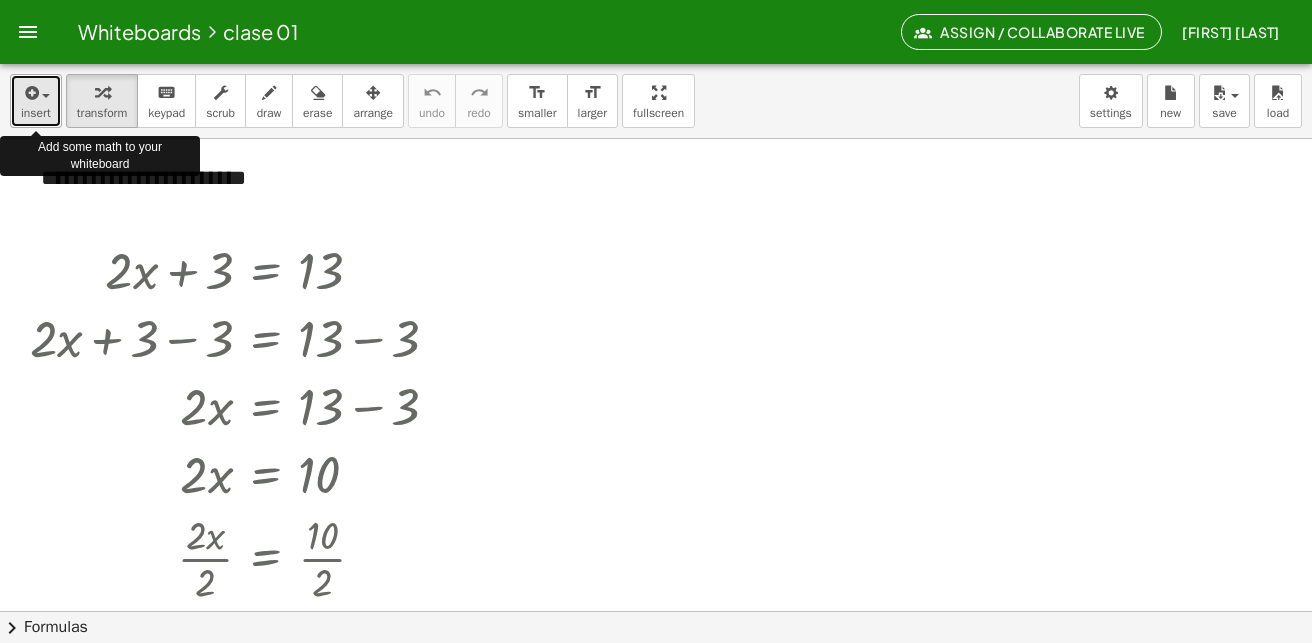 click at bounding box center [46, 96] 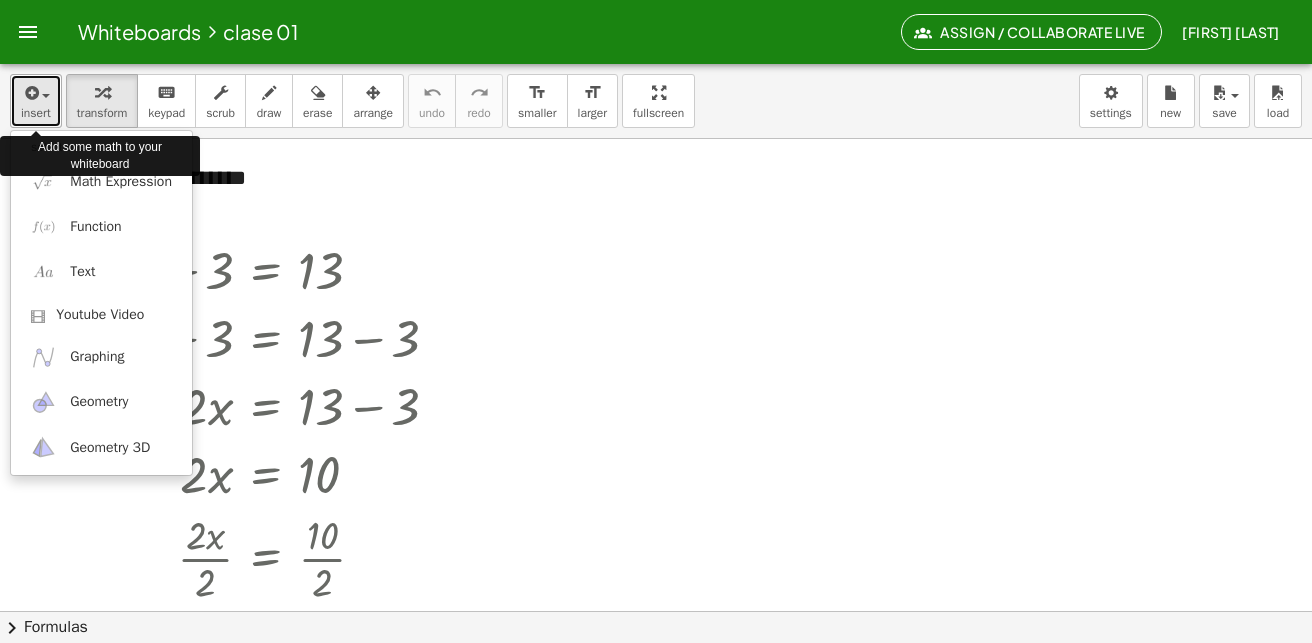 click on "insert" at bounding box center (36, 101) 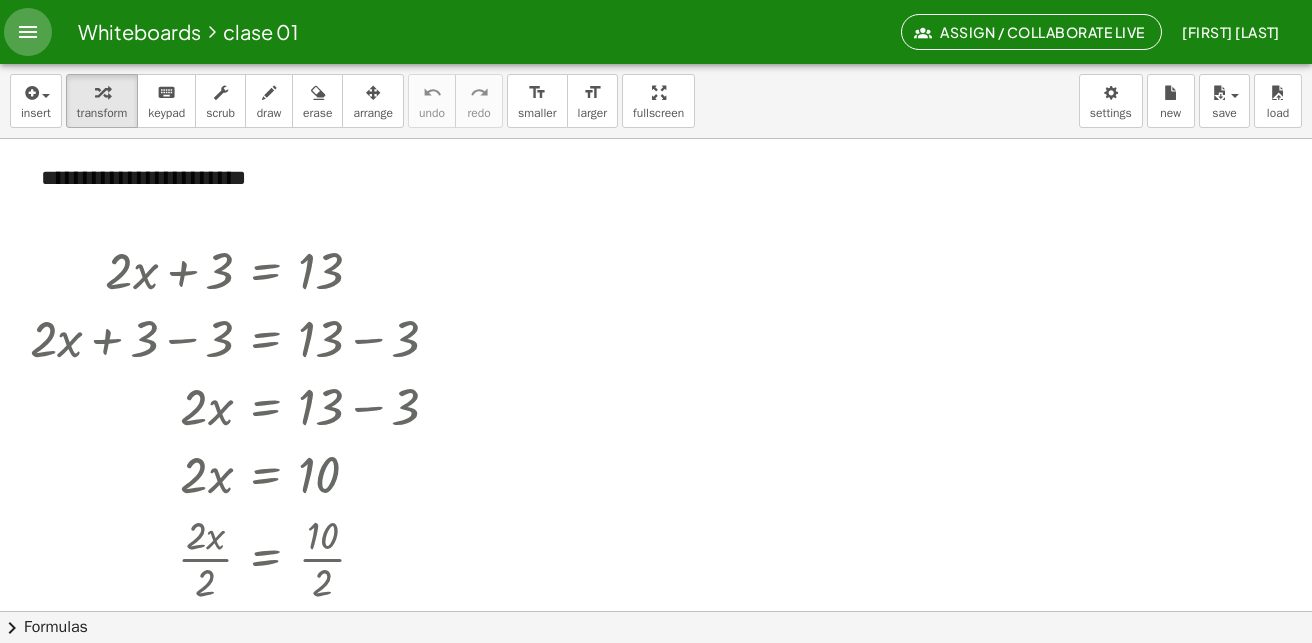 click at bounding box center [28, 32] 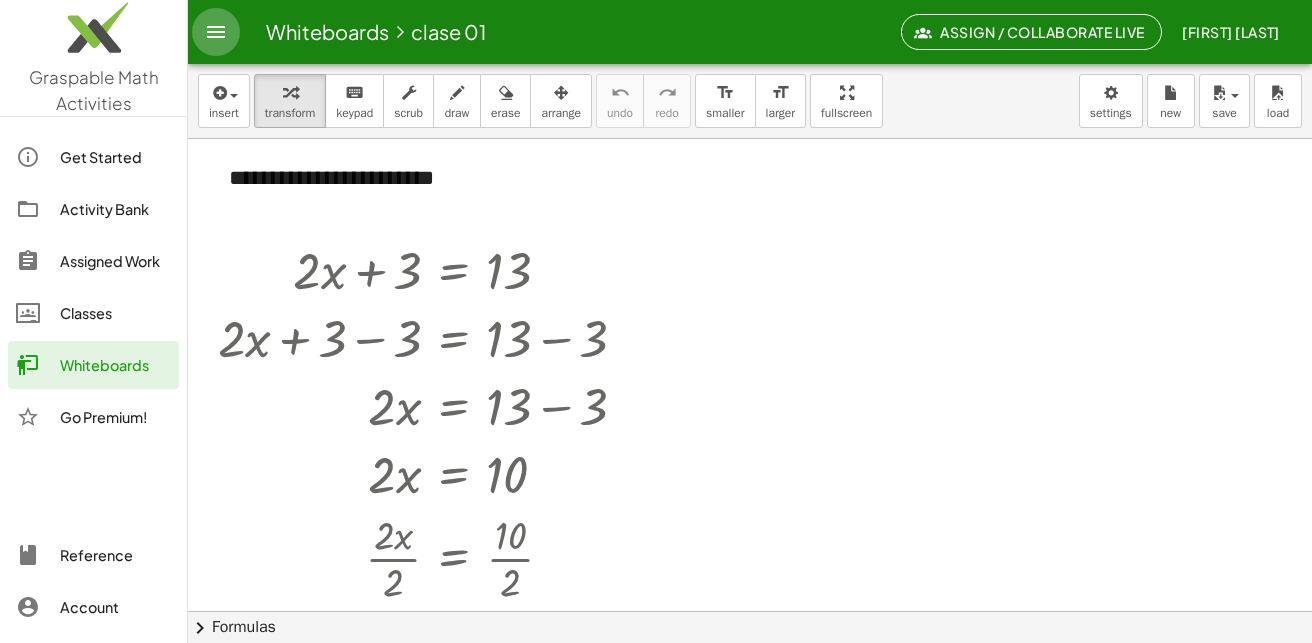 click at bounding box center [216, 32] 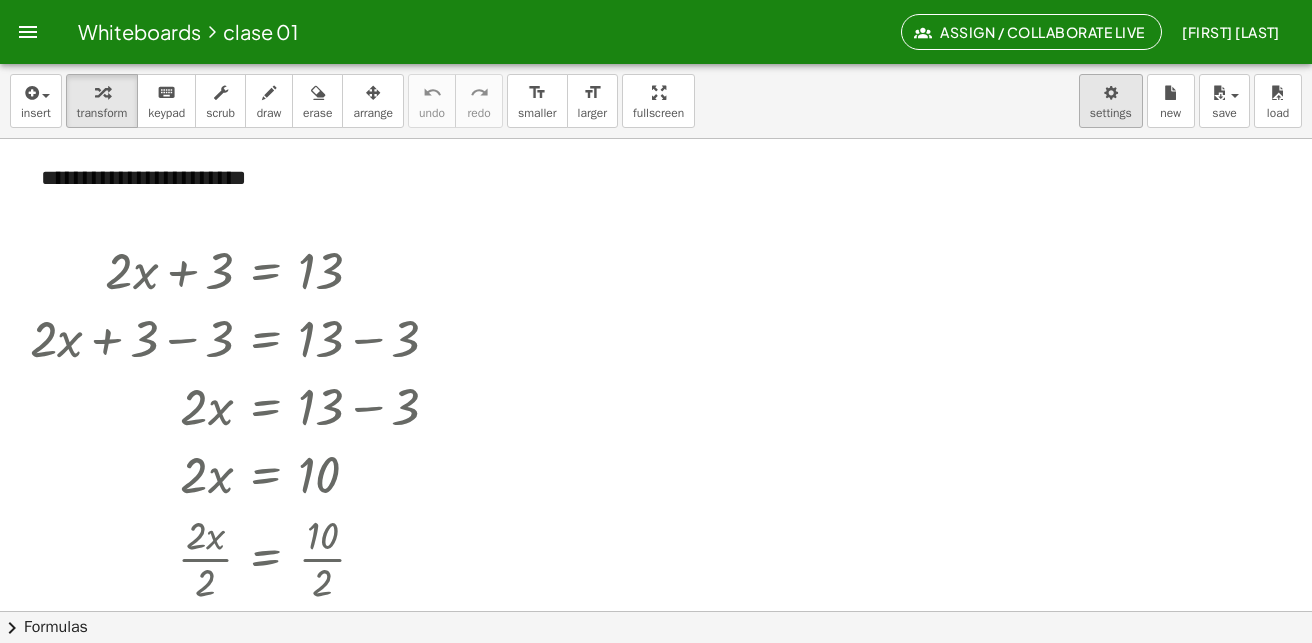 click on "**********" at bounding box center [656, 321] 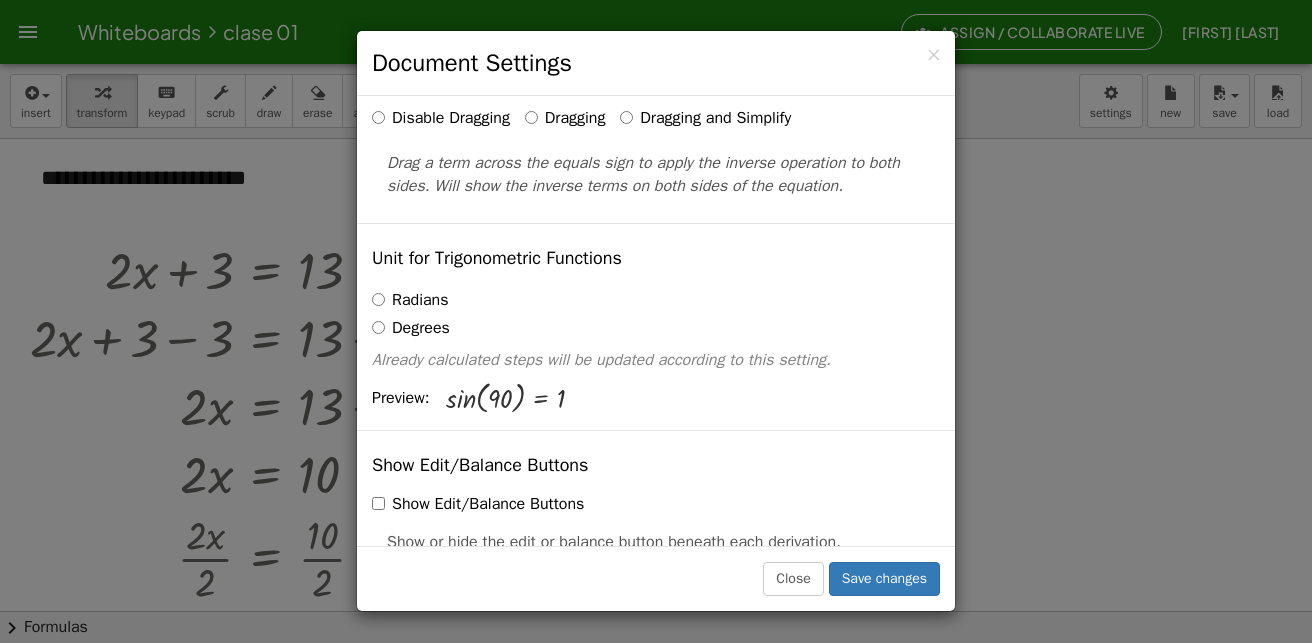 scroll, scrollTop: 200, scrollLeft: 0, axis: vertical 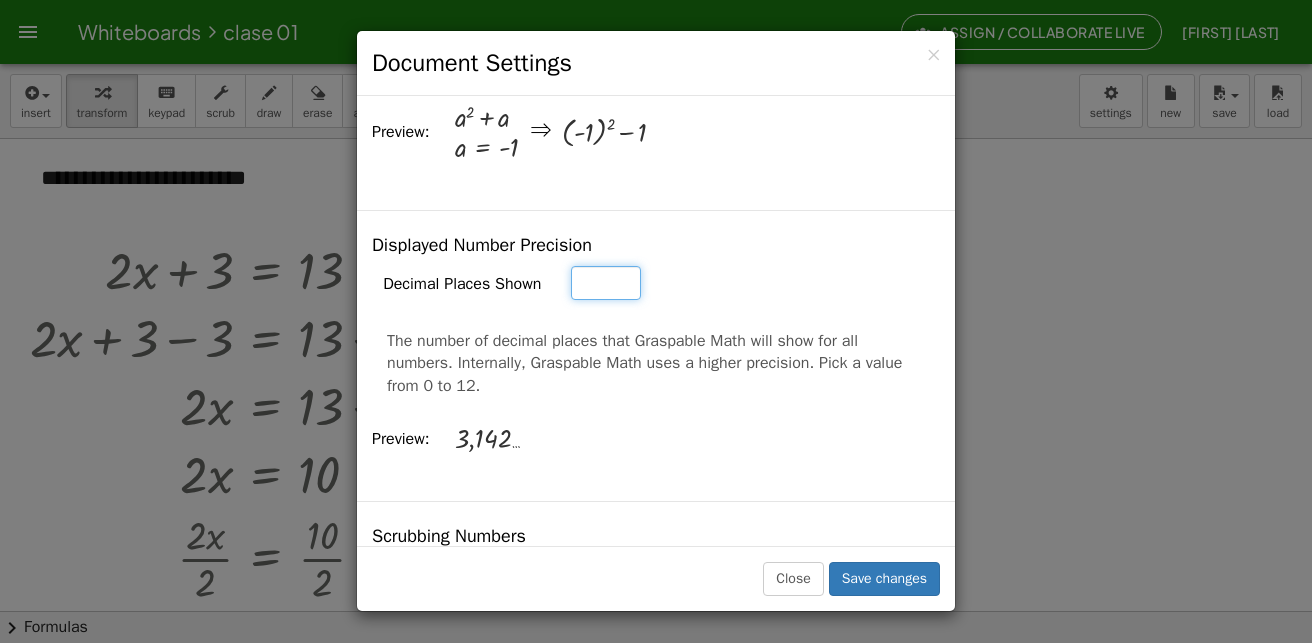 click on "*" at bounding box center [606, 283] 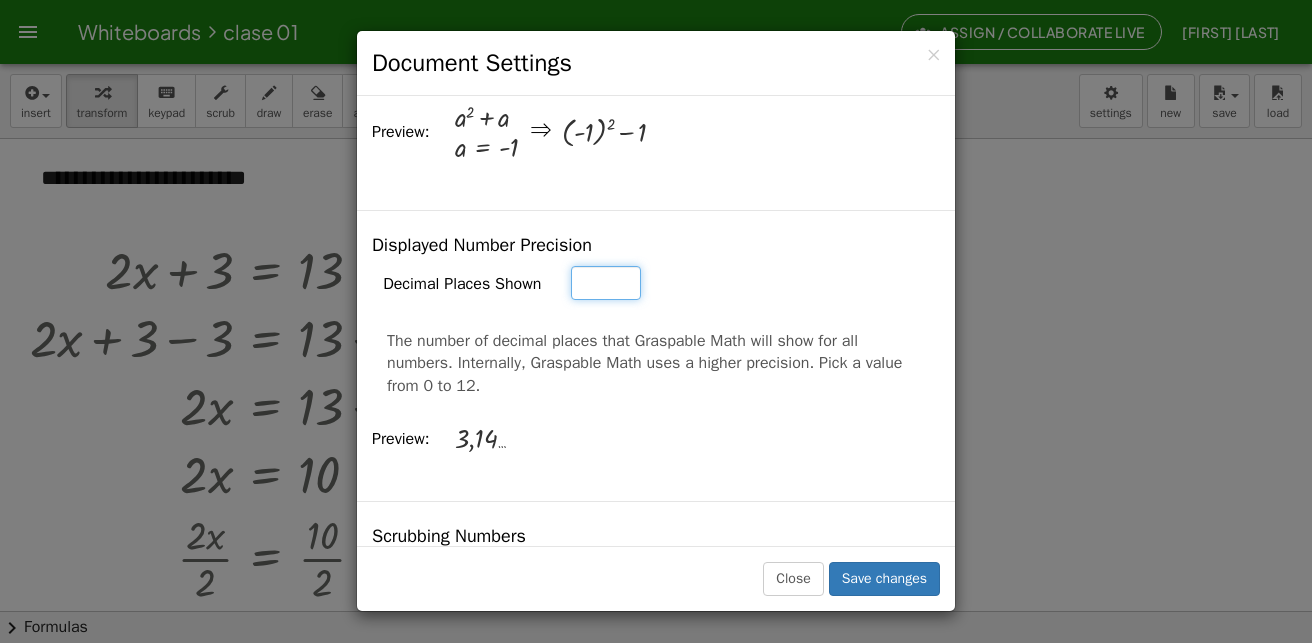 type on "*" 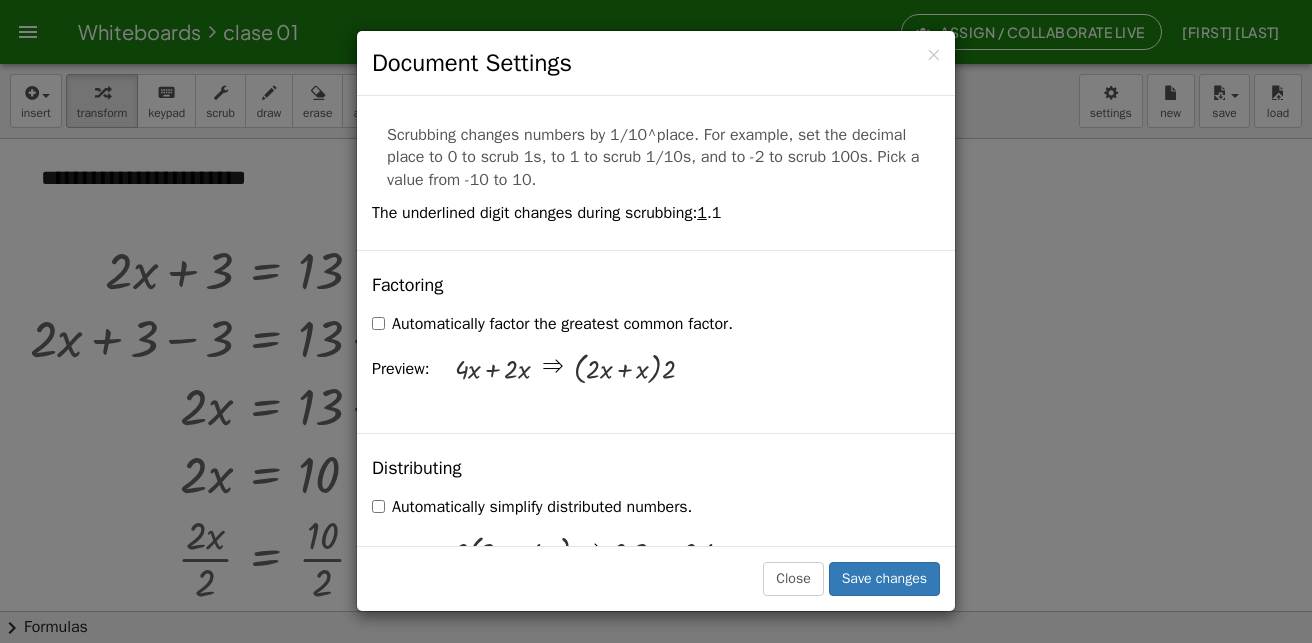 scroll, scrollTop: 1200, scrollLeft: 0, axis: vertical 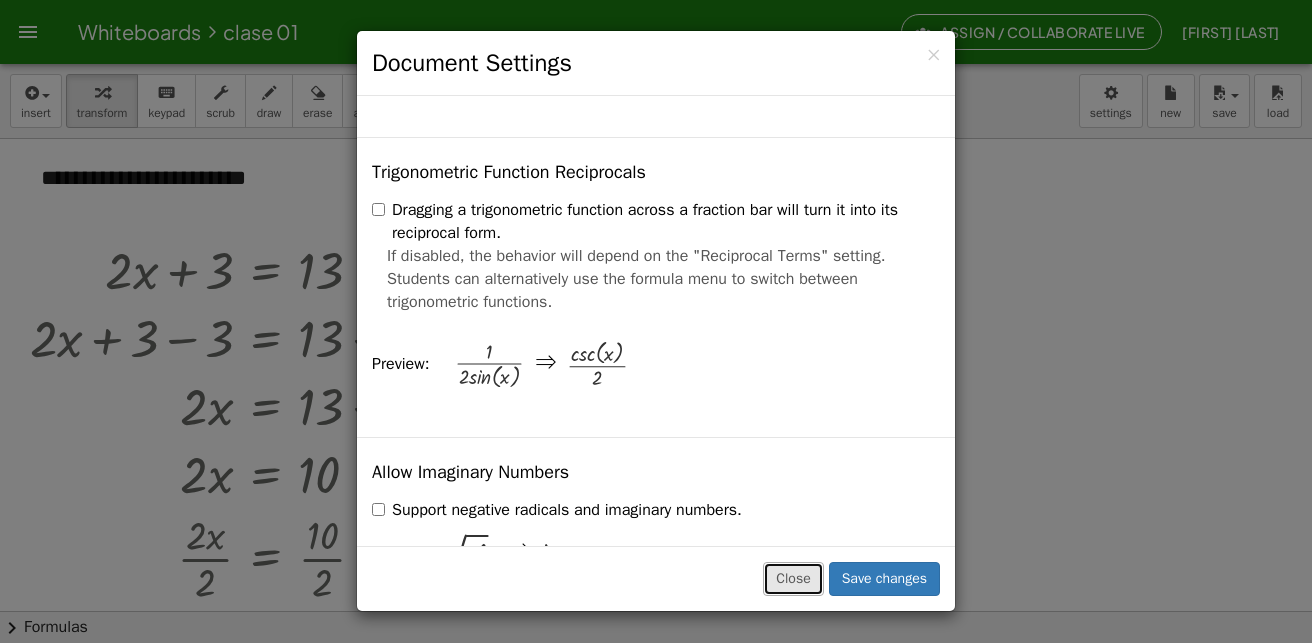 click on "Close" at bounding box center (793, 579) 